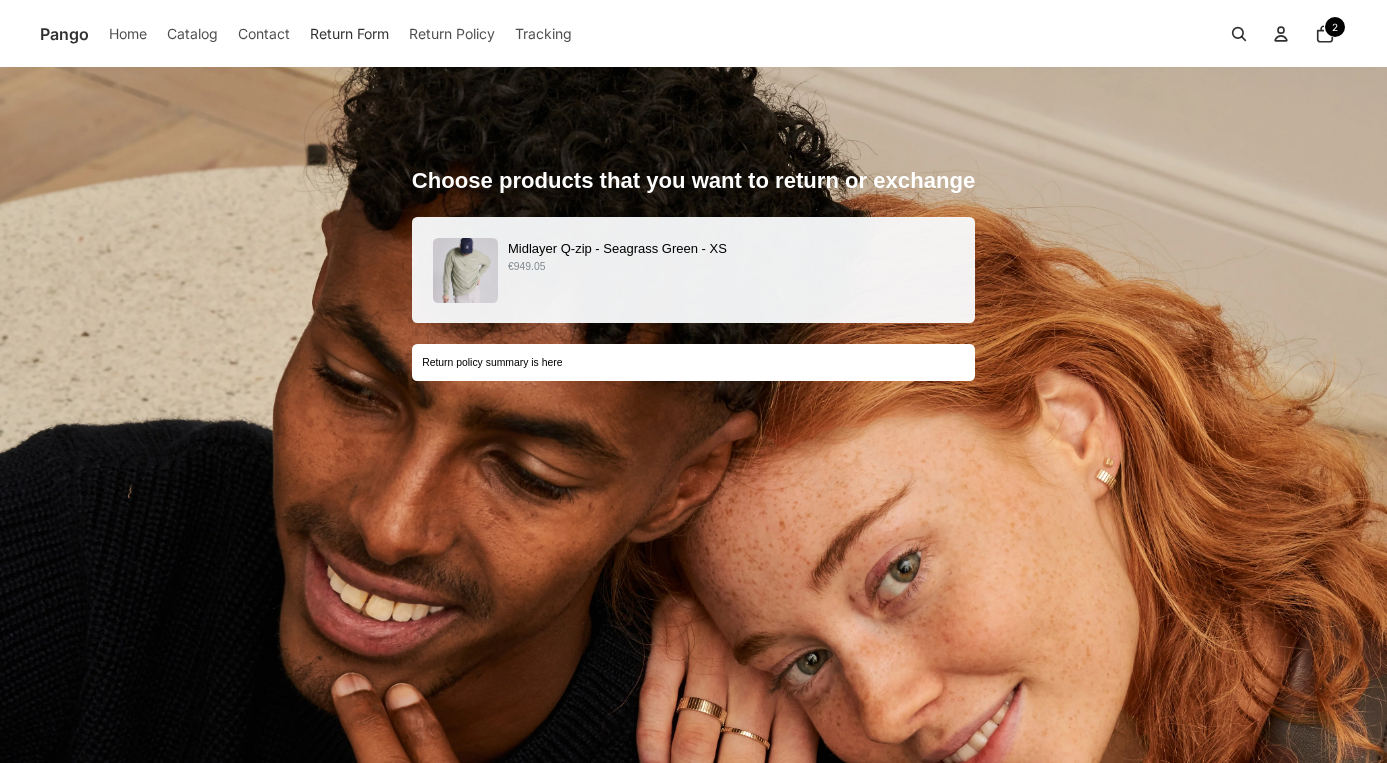 scroll, scrollTop: 0, scrollLeft: 0, axis: both 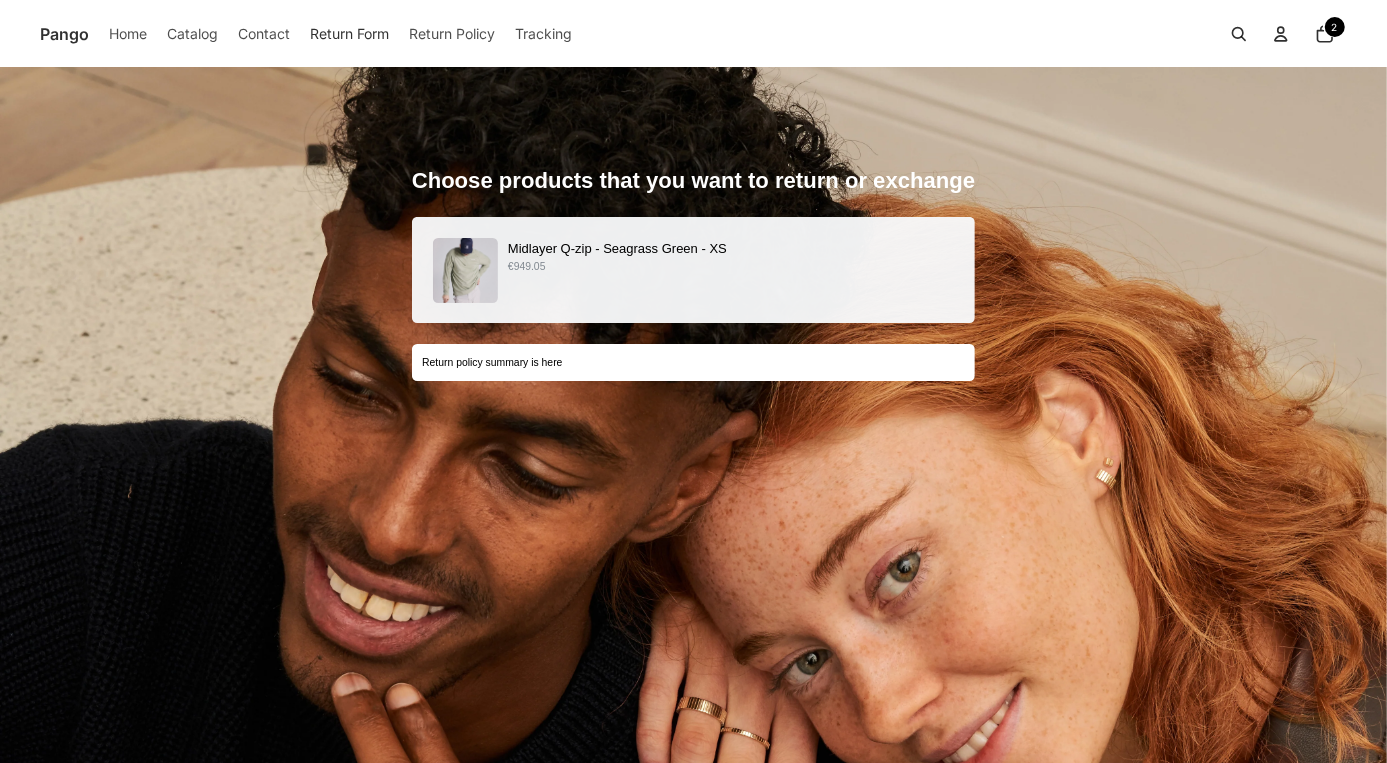 click on "€949.05" at bounding box center (731, 267) 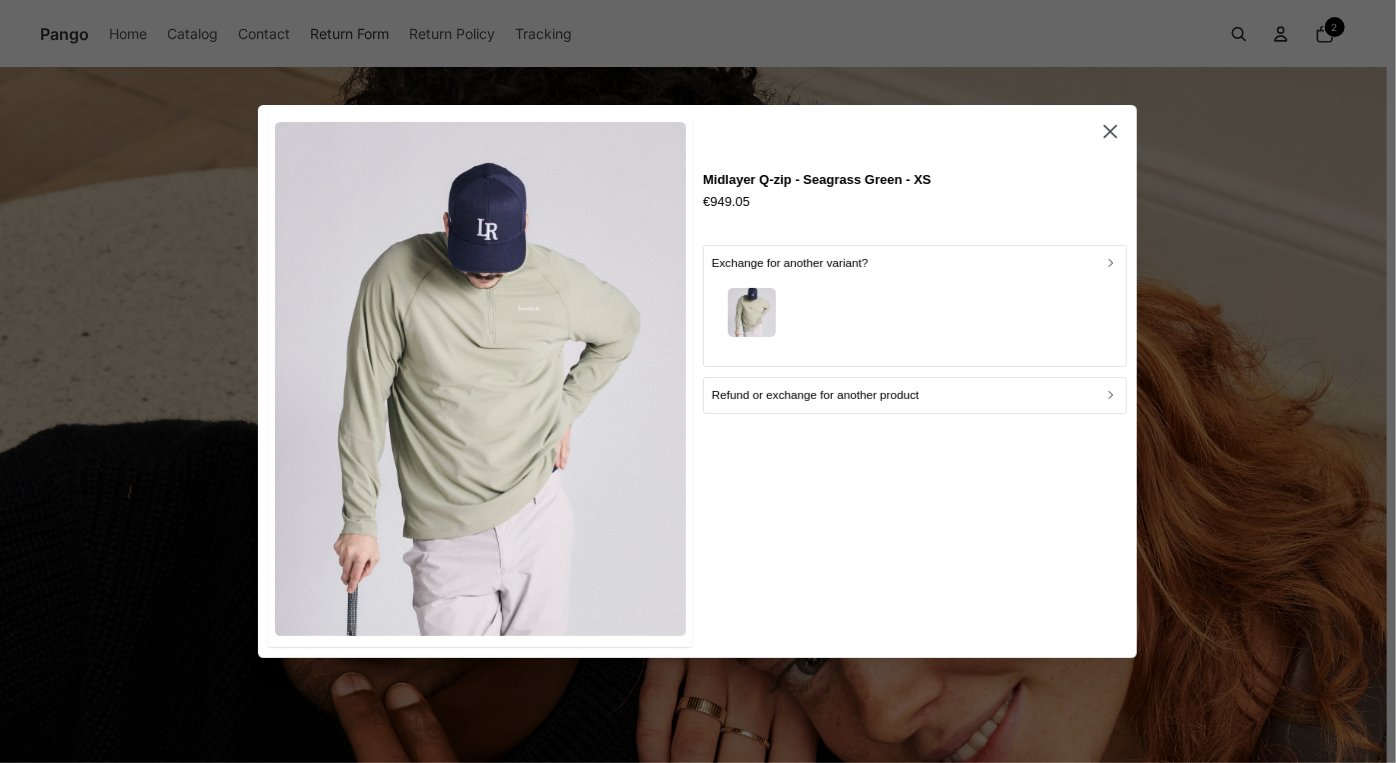 click on "Refund or exchange for another product" at bounding box center [815, 395] 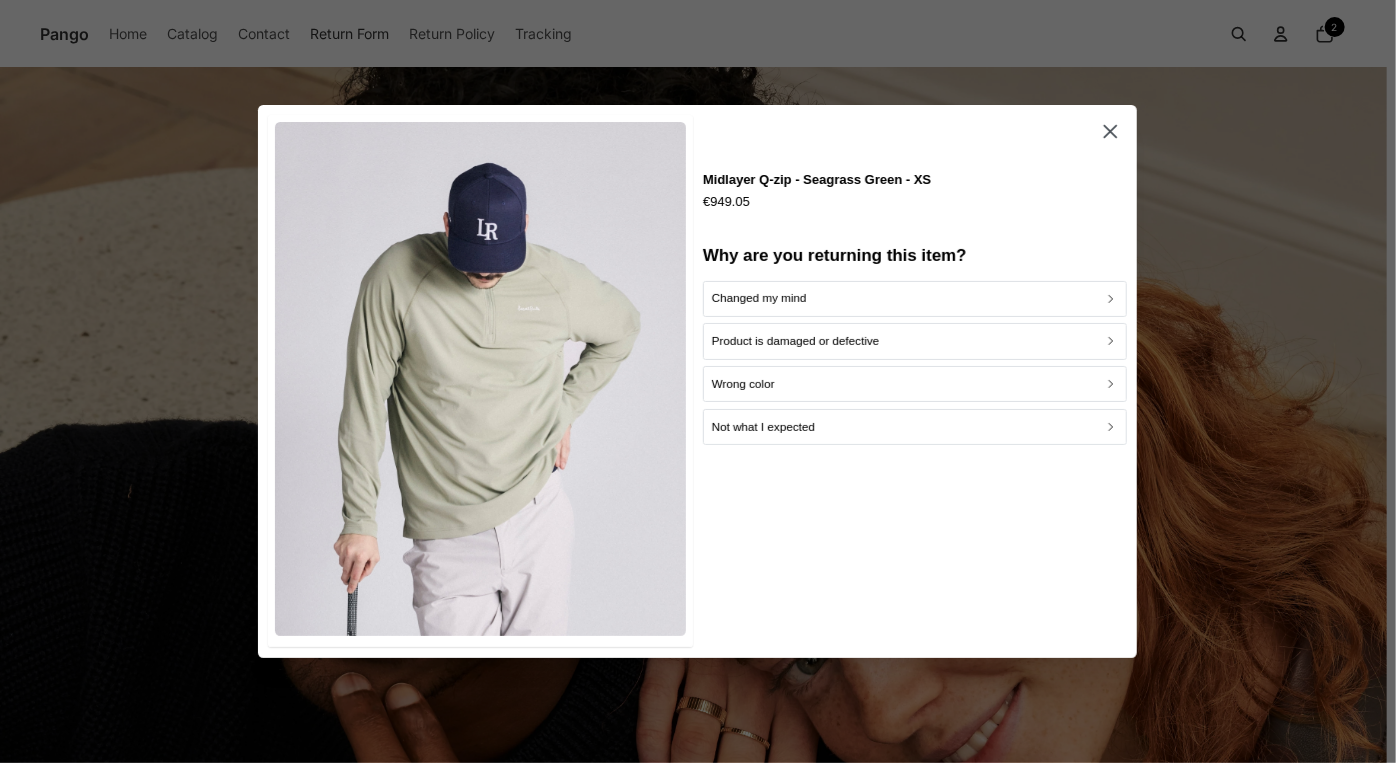 click on "Product is damaged or defective" at bounding box center (796, 341) 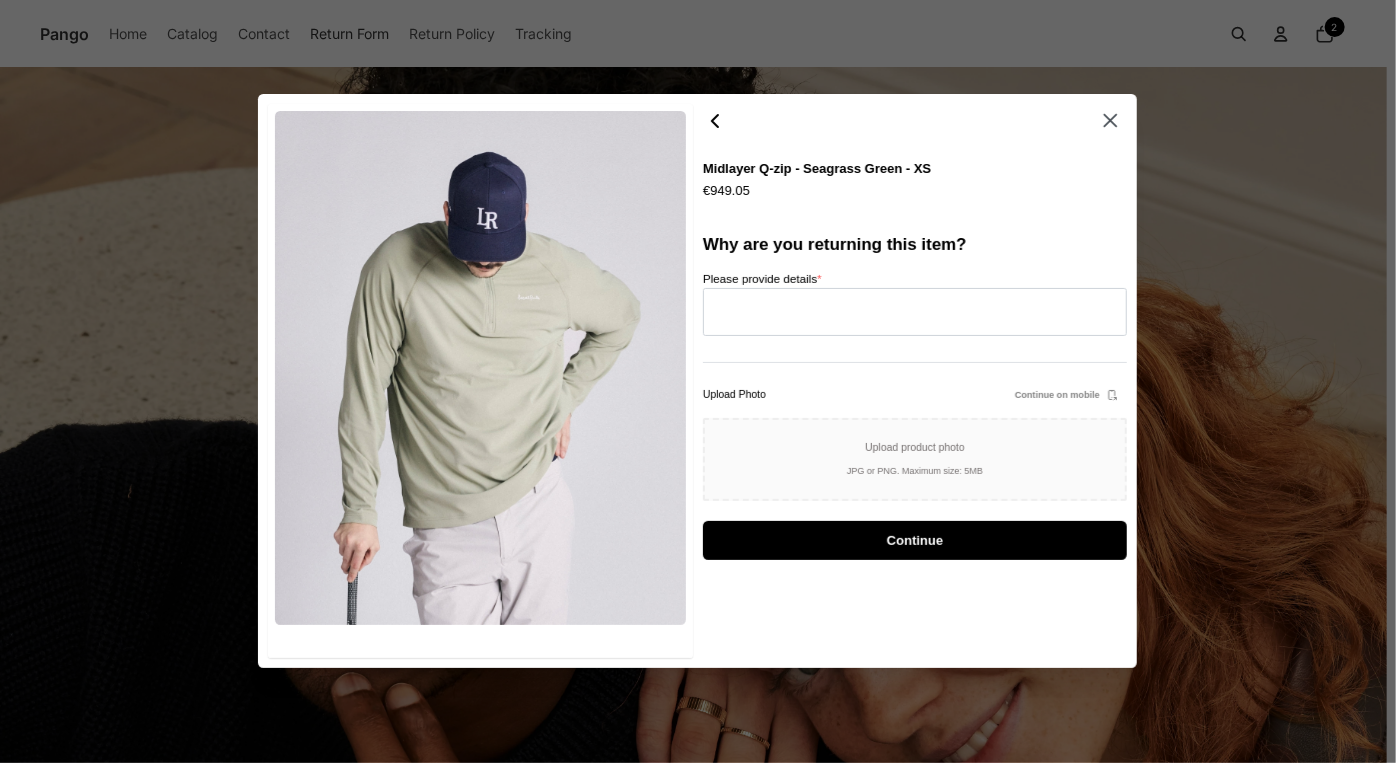 click 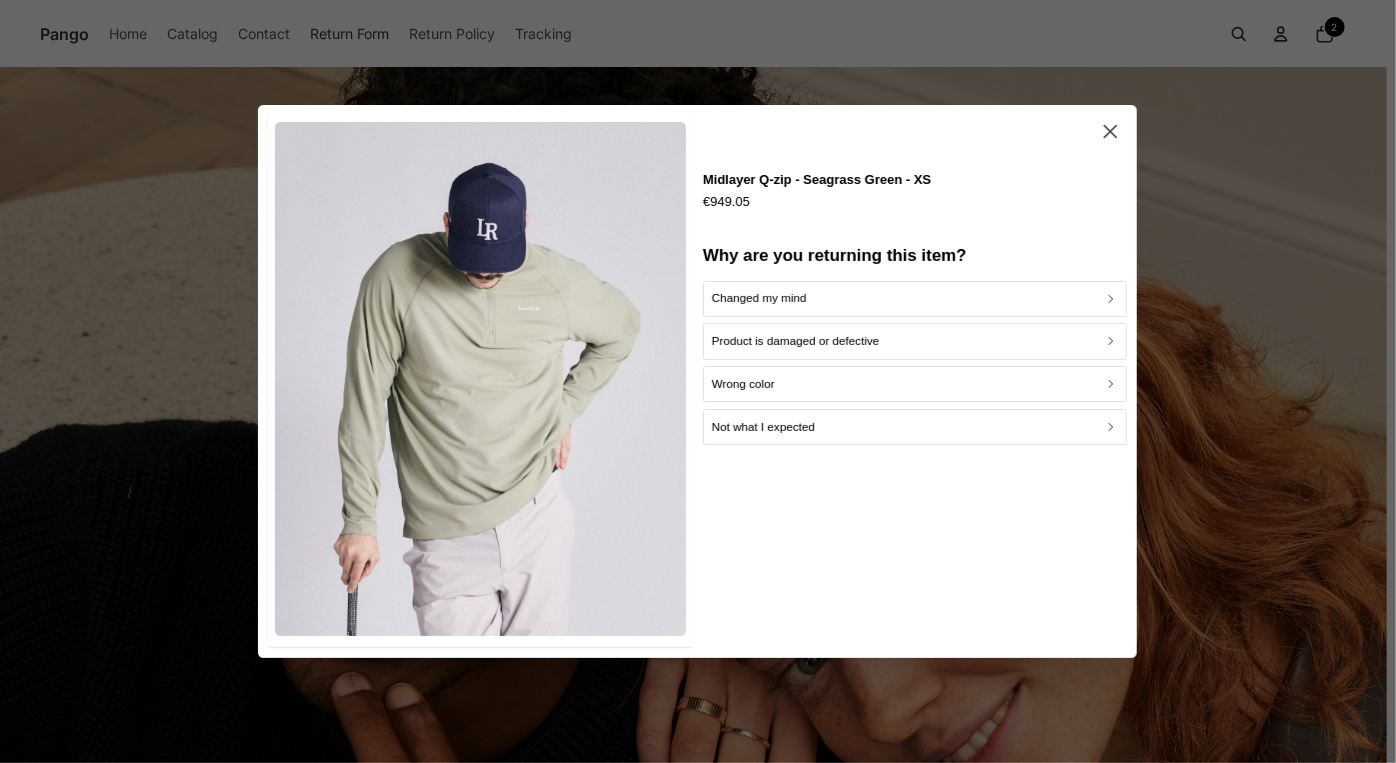 click on "Changed my mind" at bounding box center (759, 298) 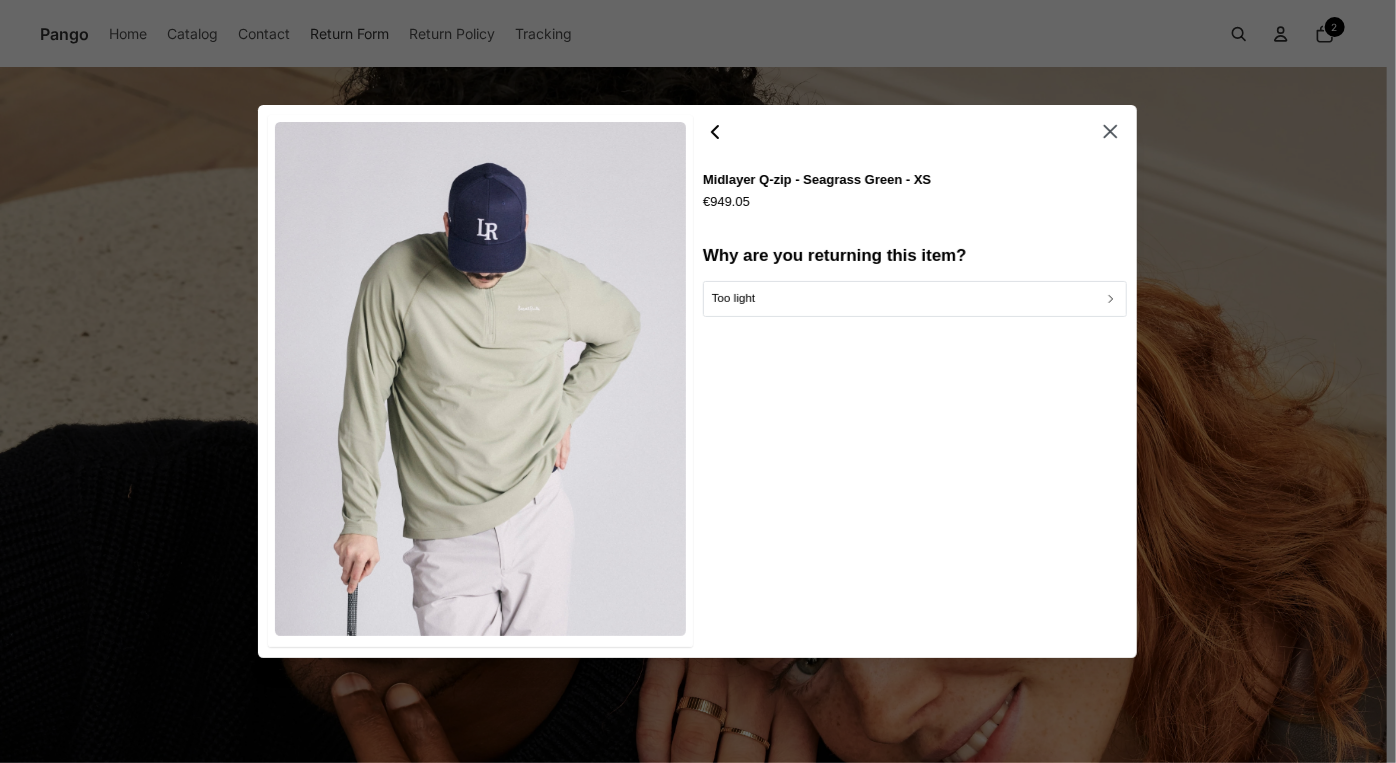 click on "Too light" at bounding box center (915, 298) 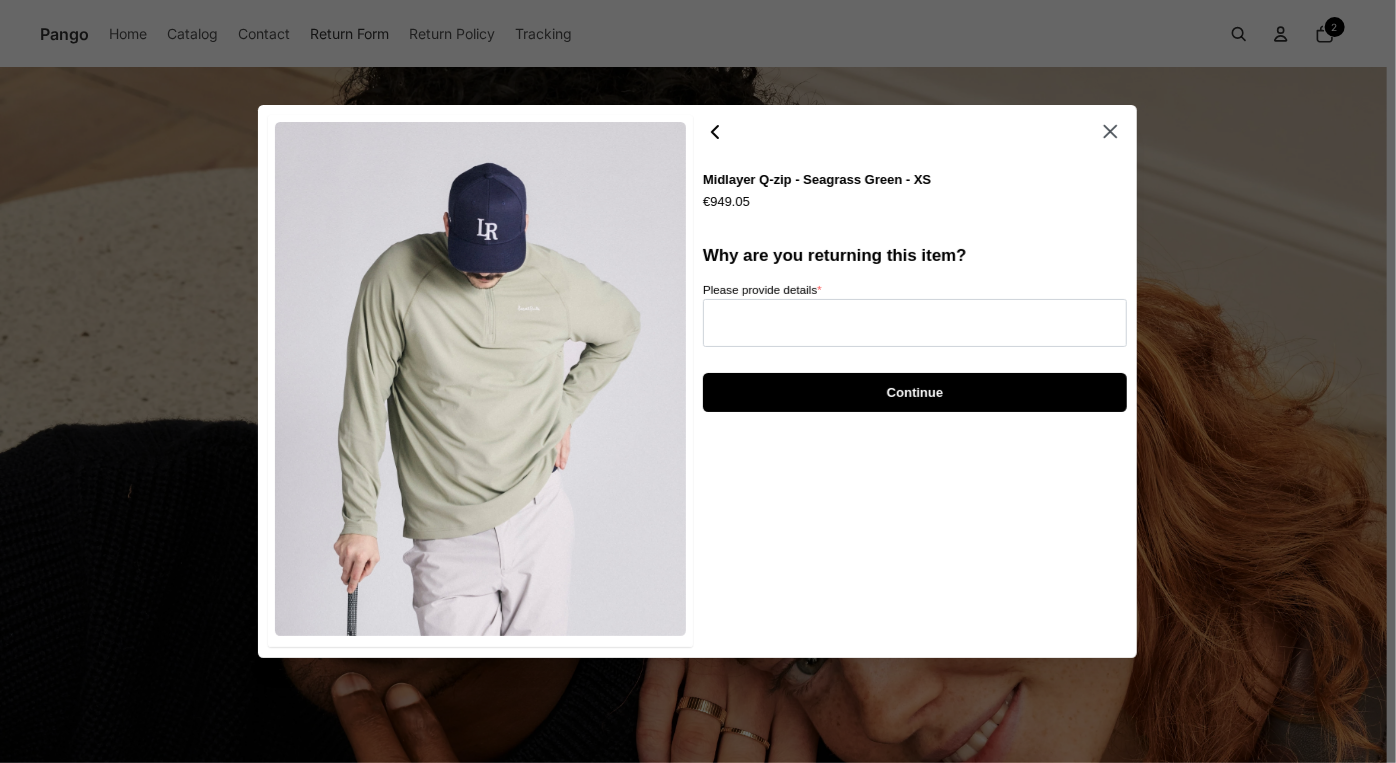 click at bounding box center [915, 326] 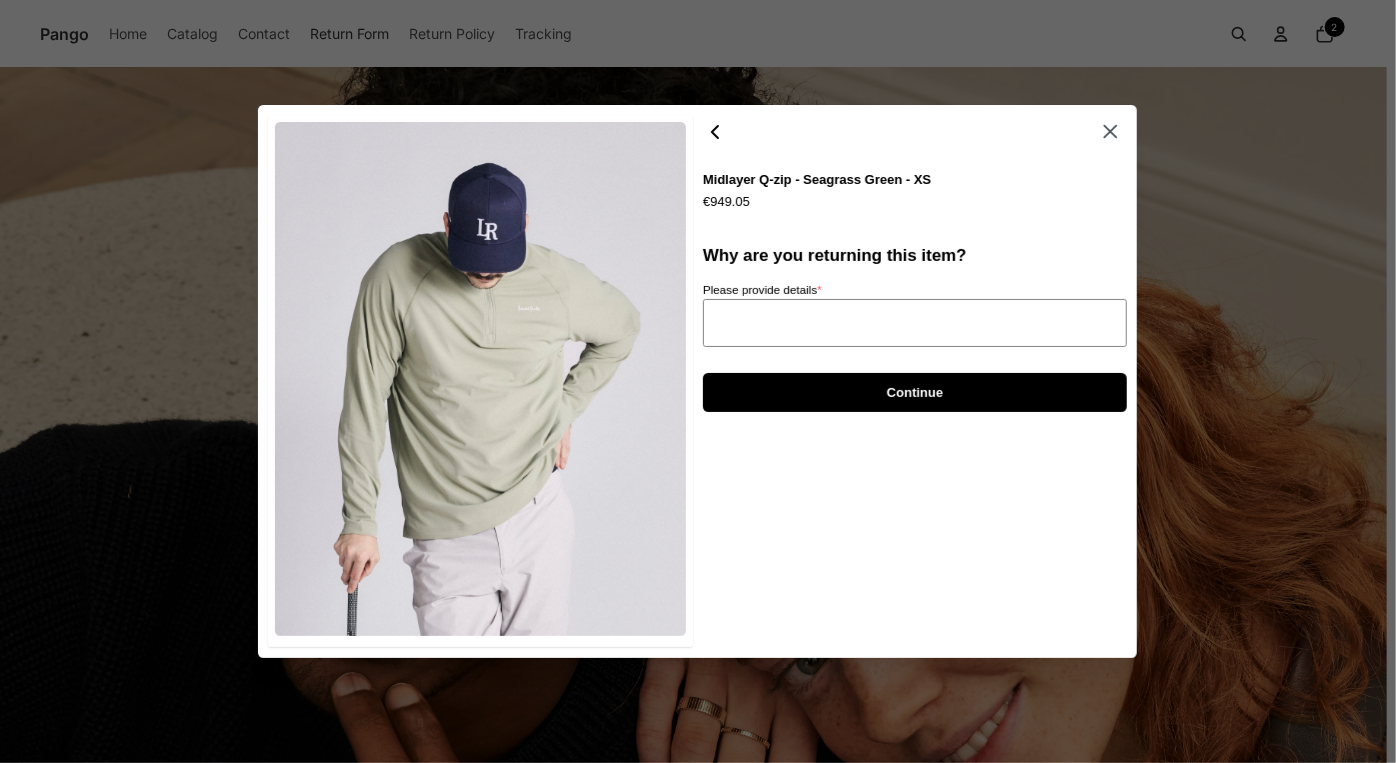 click on "Please provide details  *" at bounding box center [915, 323] 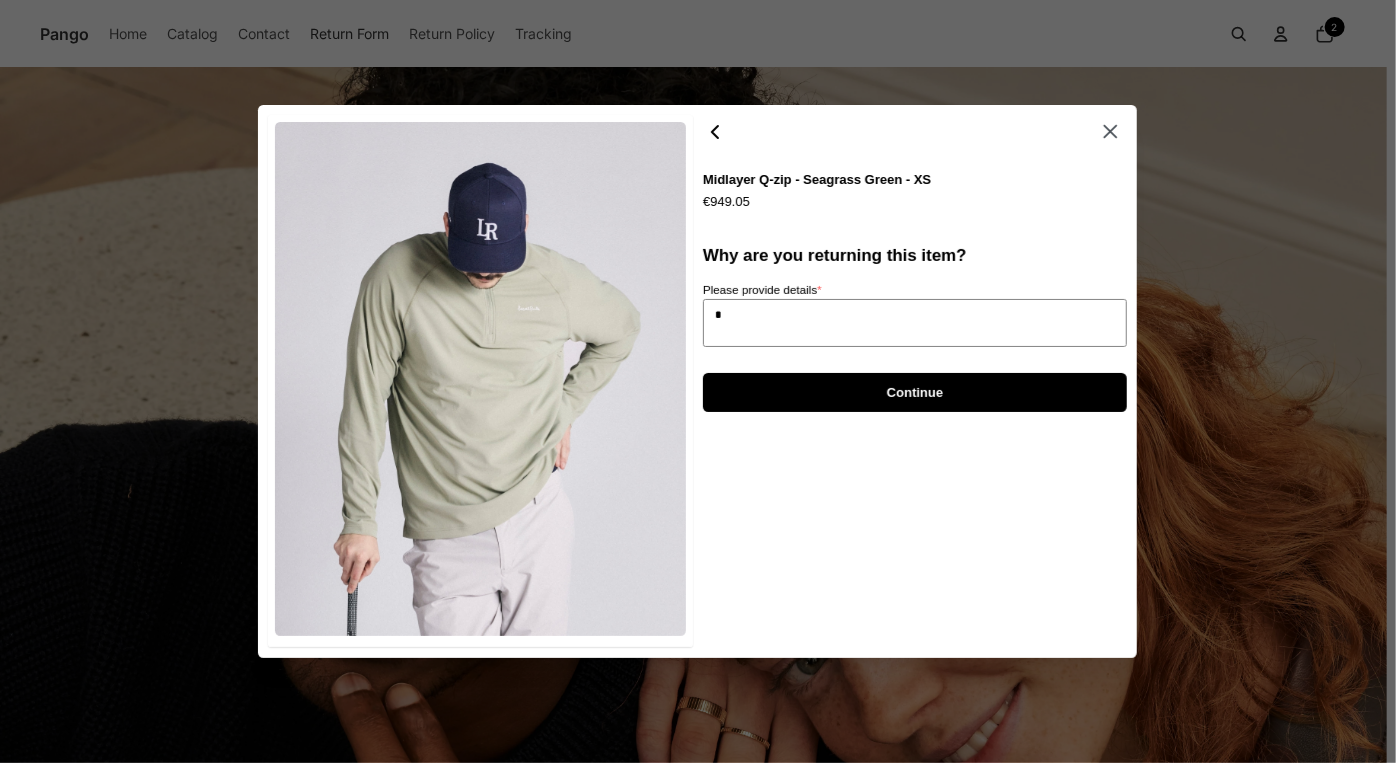 type on "**" 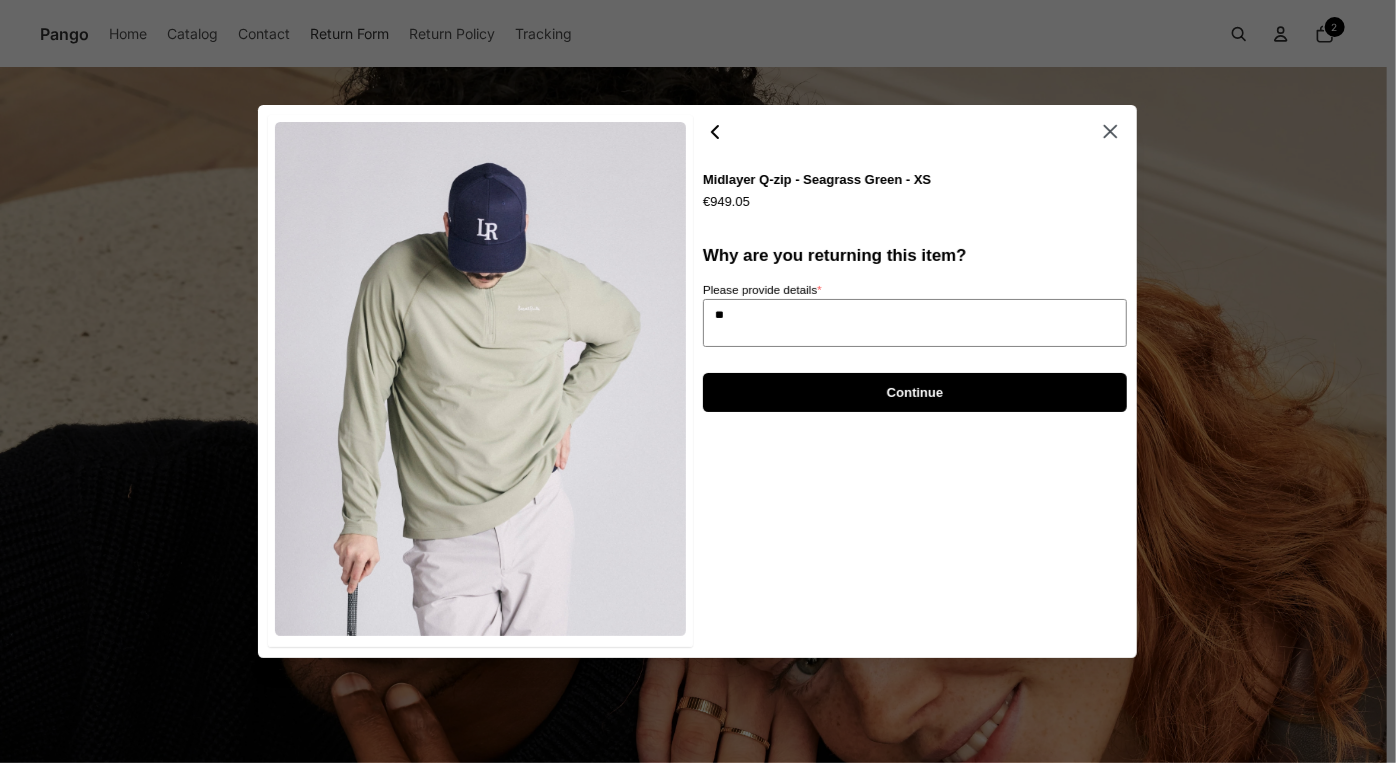 type on "*" 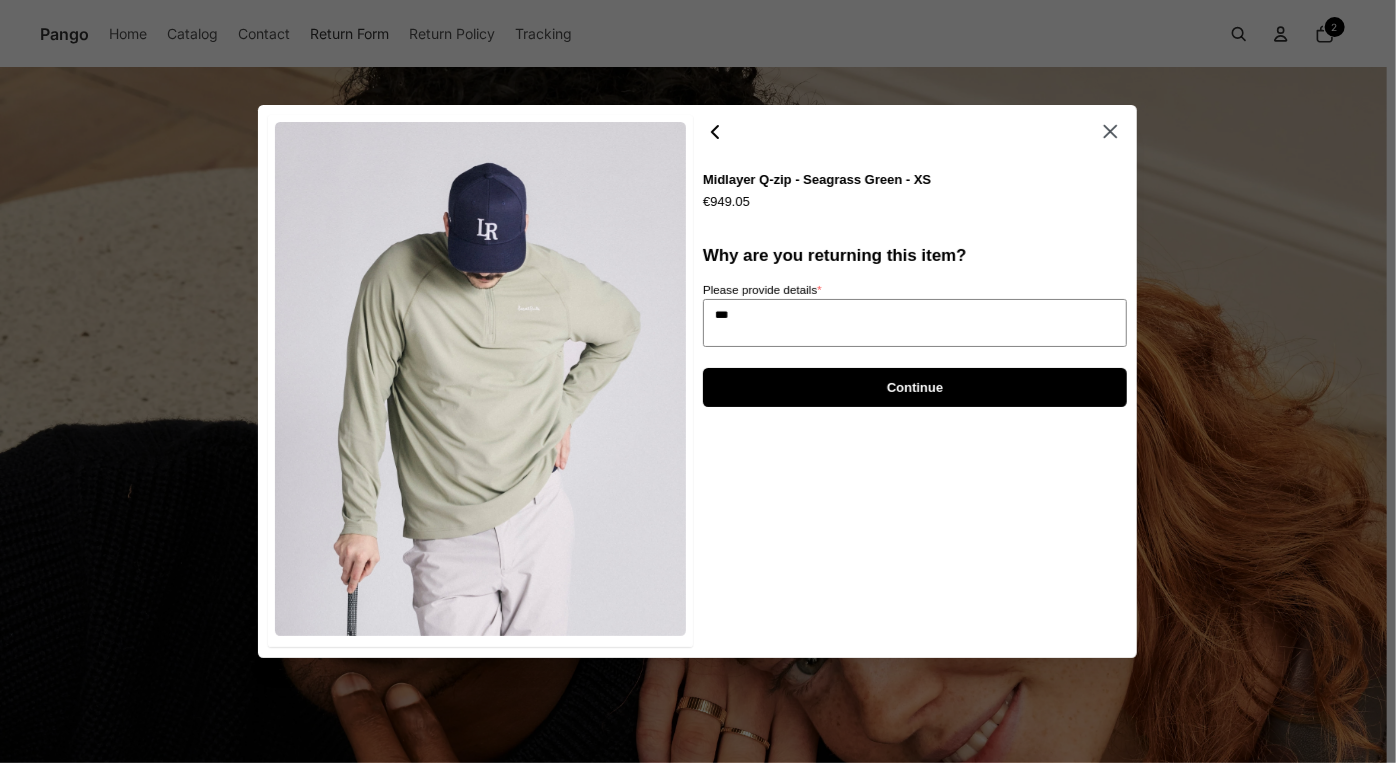 type on "*" 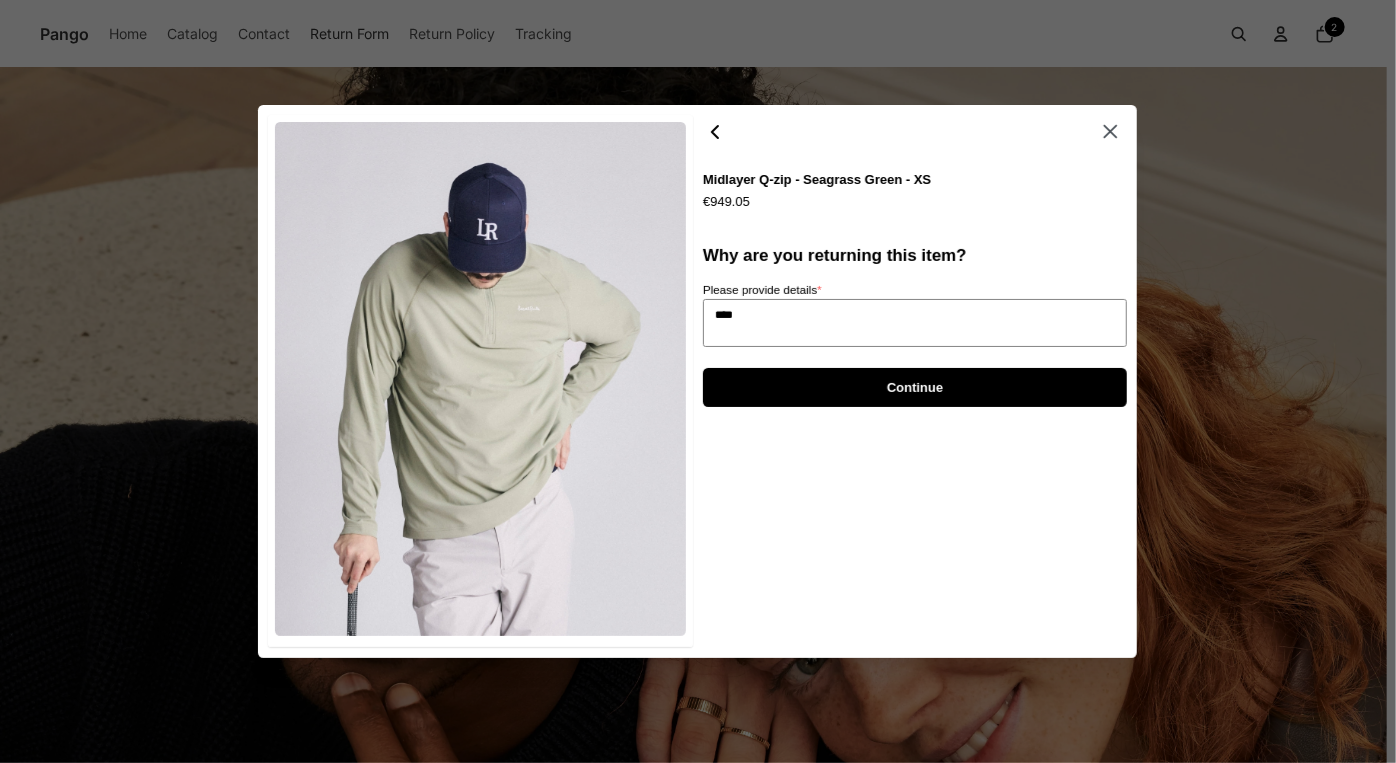 type on "****" 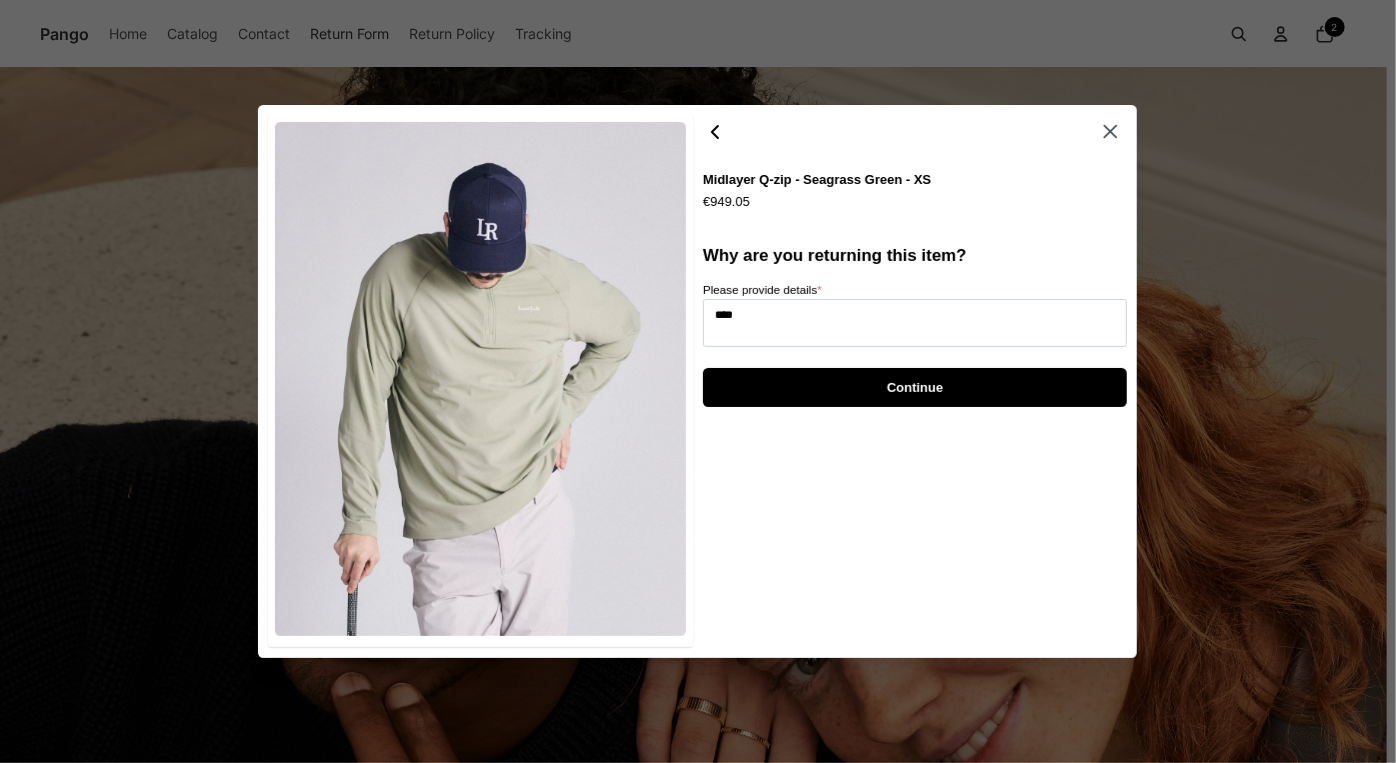click on "Continue" at bounding box center [915, 387] 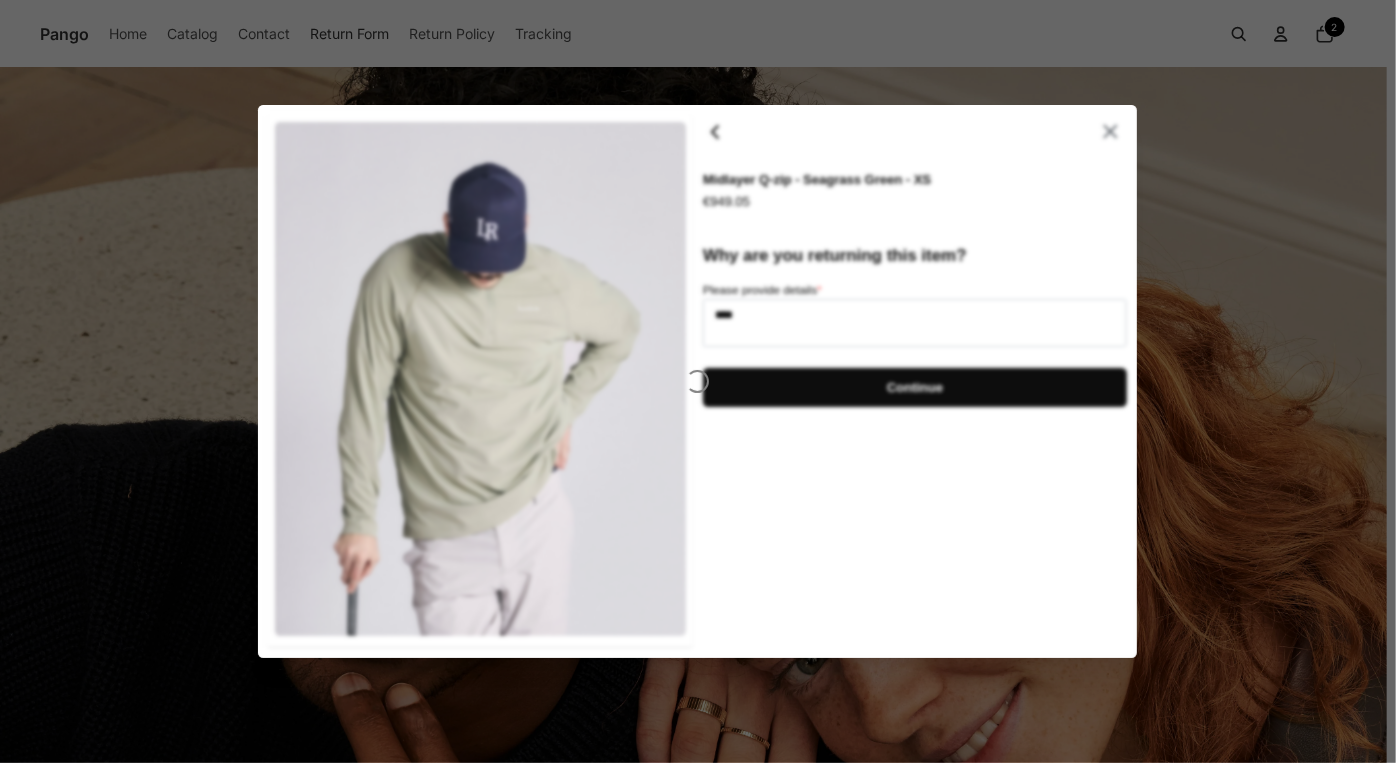 type on "*" 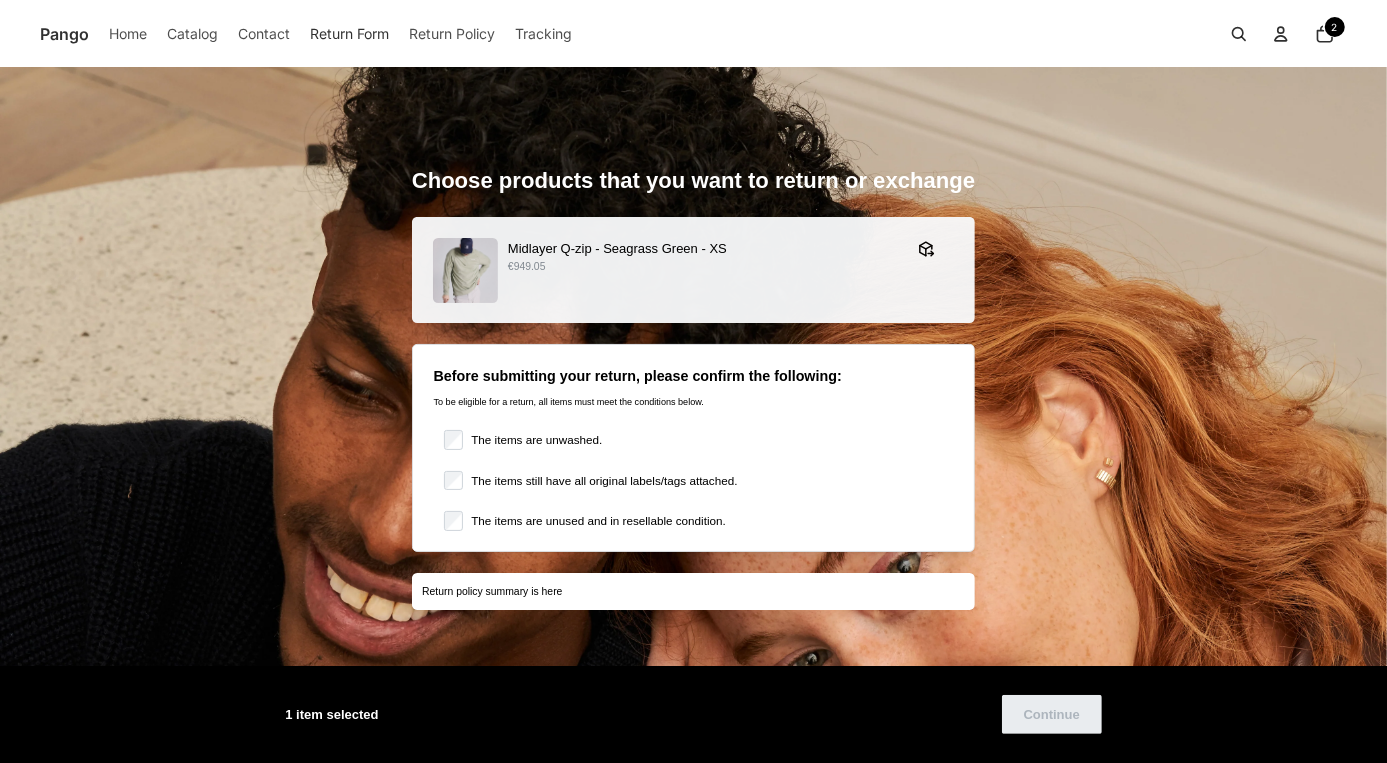 click on "Before submitting your return, please confirm the following: To be eligible for a return, all items must meet the conditions below. The items are unwashed. The items still have all original labels/tags attached. The items are unused and in resellable condition." at bounding box center [693, 448] 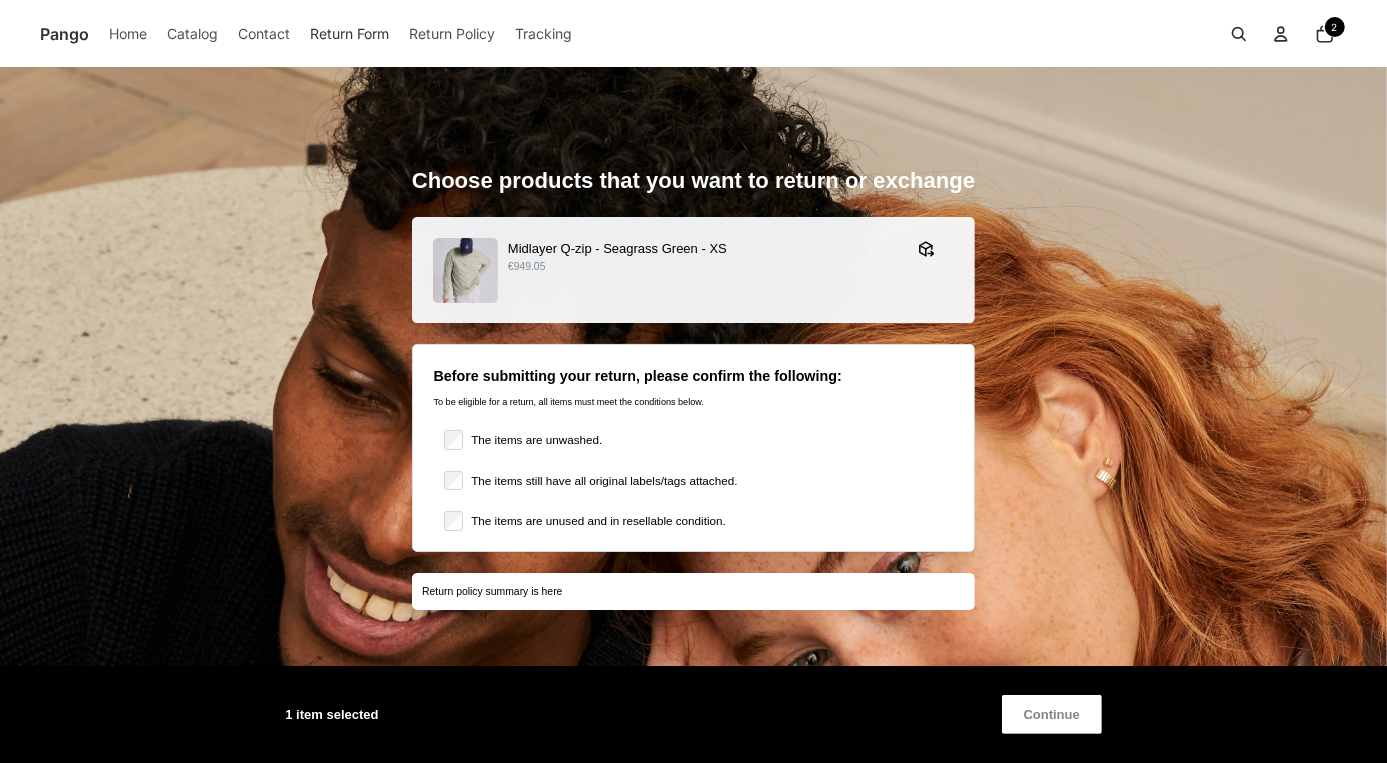 click on "Continue" at bounding box center [1052, 714] 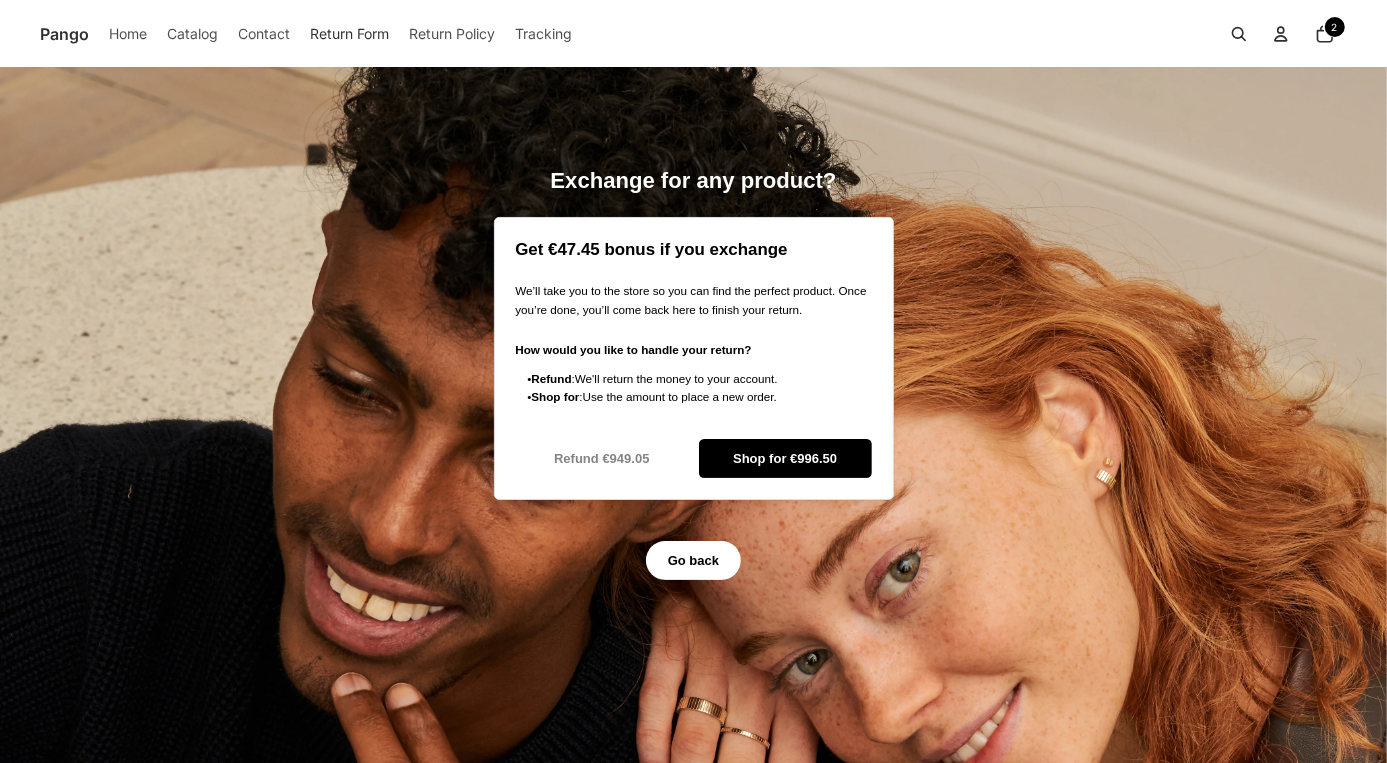 click on "Refund   €949.05" at bounding box center [601, 458] 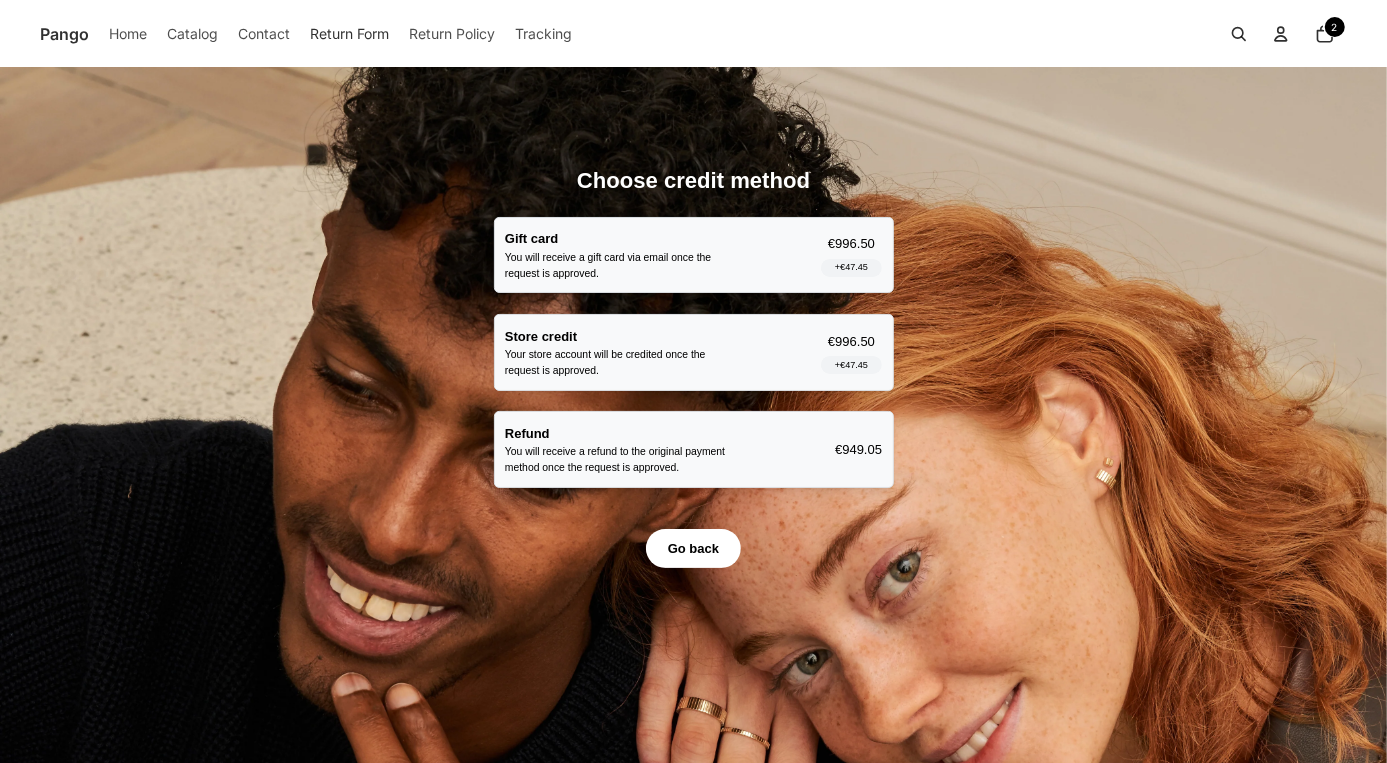 click on "You will receive a refund to the original payment method once the request is approved." at bounding box center (628, 460) 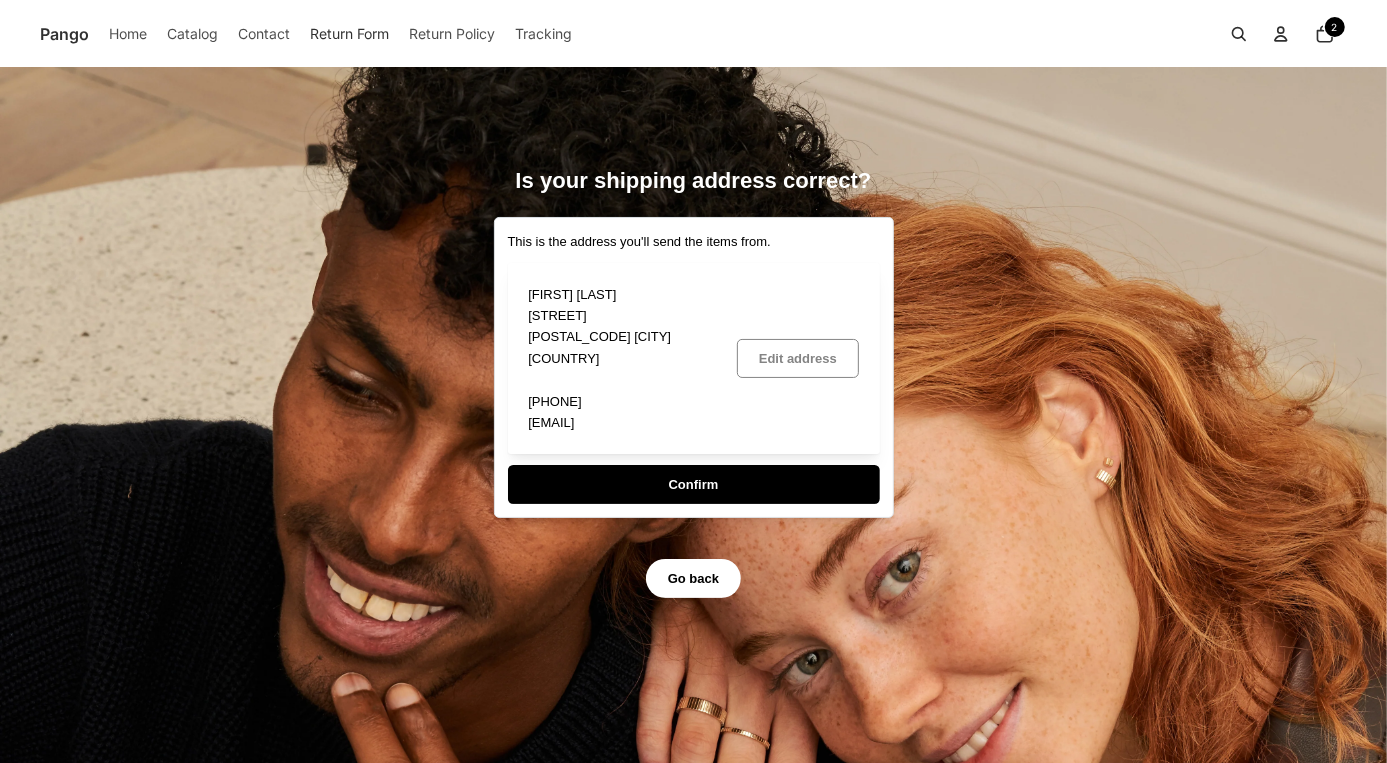 drag, startPoint x: 669, startPoint y: 480, endPoint x: 737, endPoint y: 290, distance: 201.80188 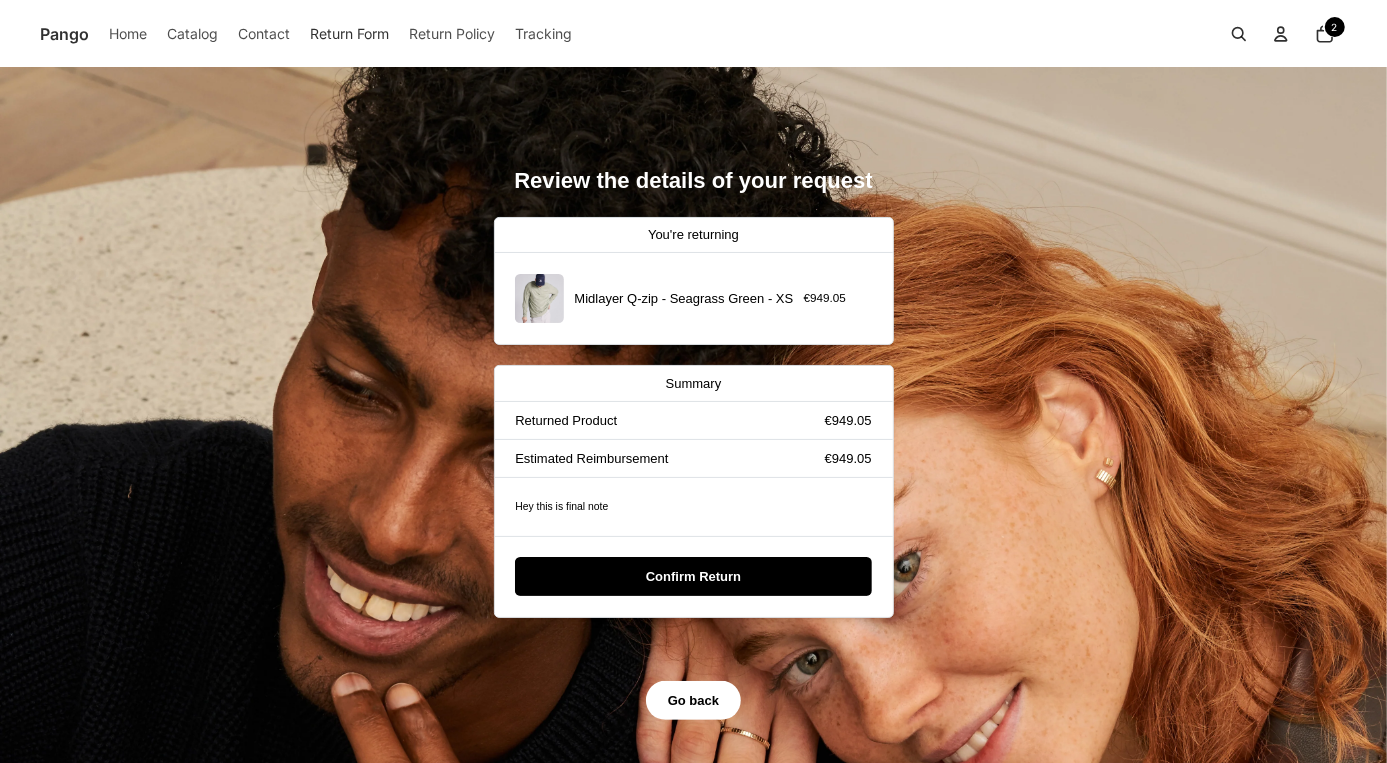 click on "Confirm Return" at bounding box center [693, 576] 